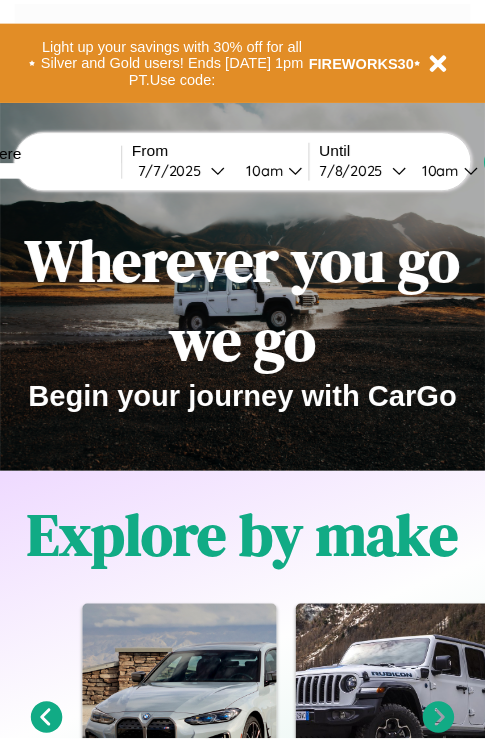 scroll, scrollTop: 0, scrollLeft: 0, axis: both 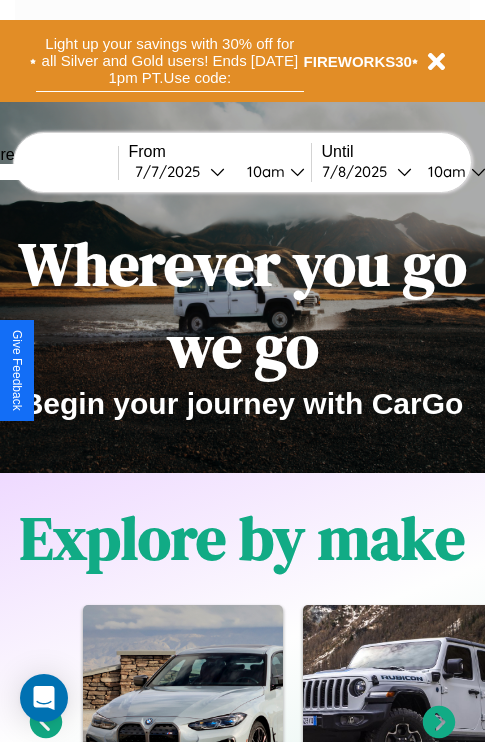 click on "Light up your savings with 30% off for all Silver and Gold users! Ends [DATE] 1pm PT.  Use code:" at bounding box center (170, 61) 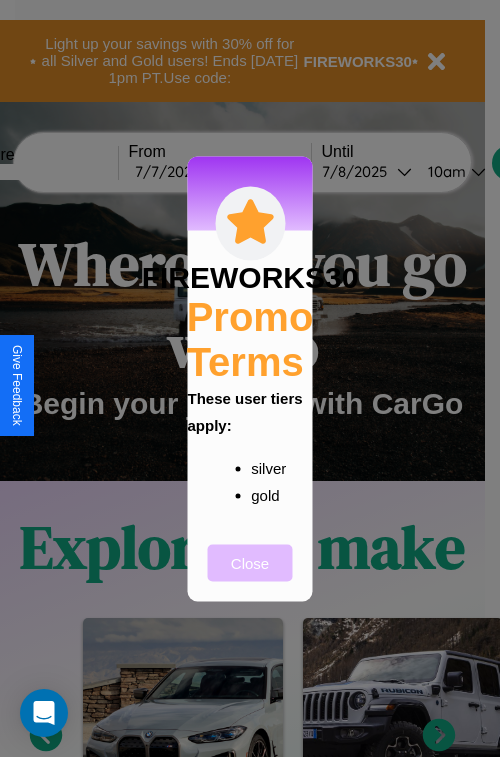 click on "Close" at bounding box center [250, 562] 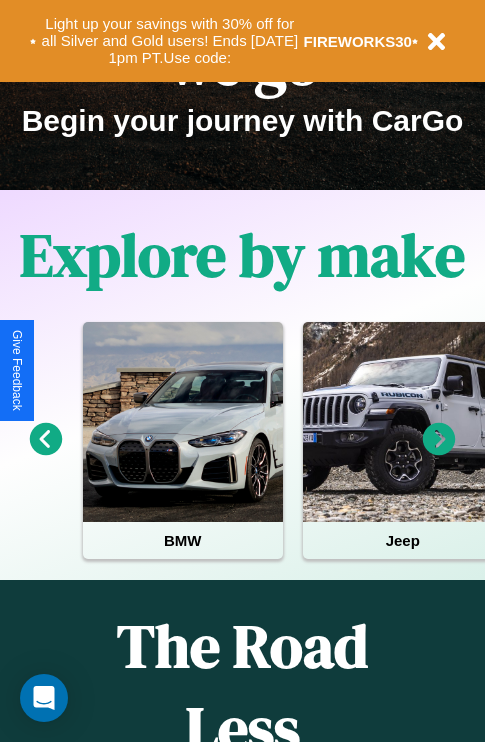 scroll, scrollTop: 308, scrollLeft: 0, axis: vertical 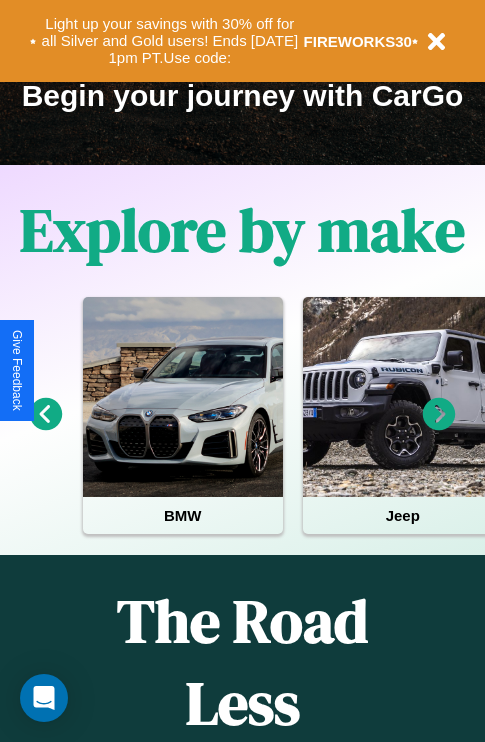 click 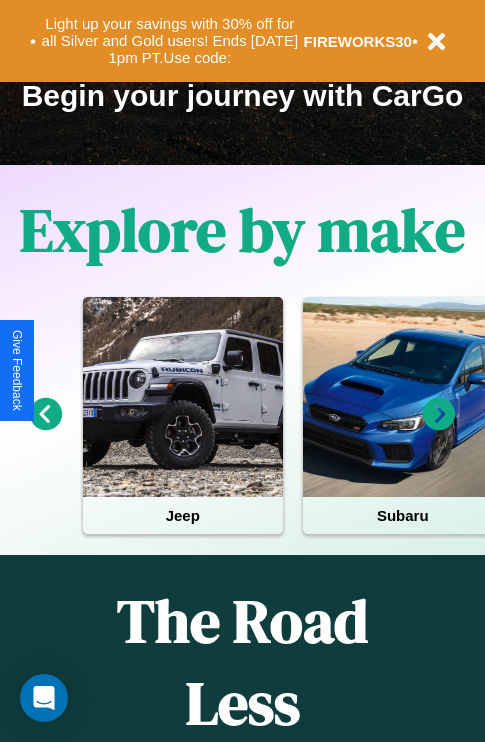 click 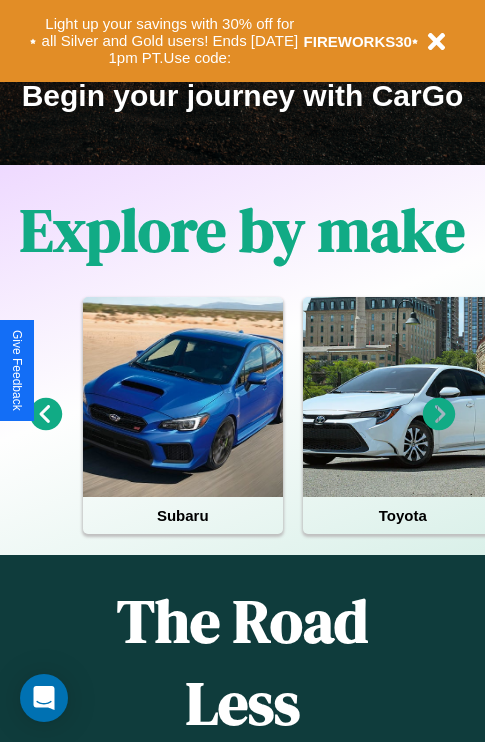 click 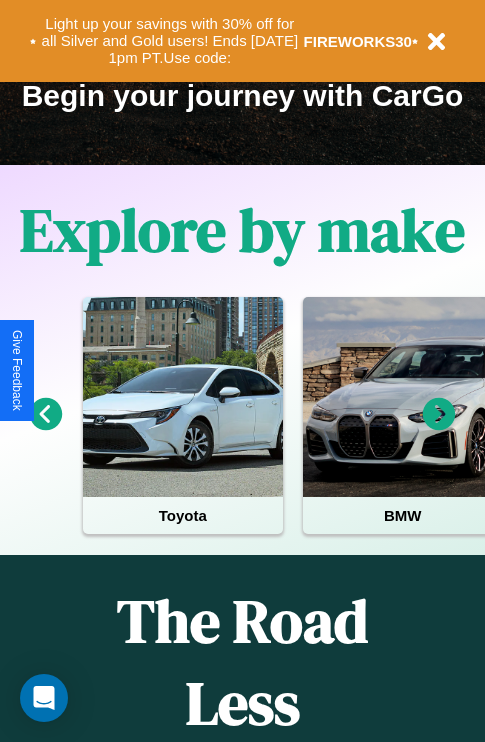 click 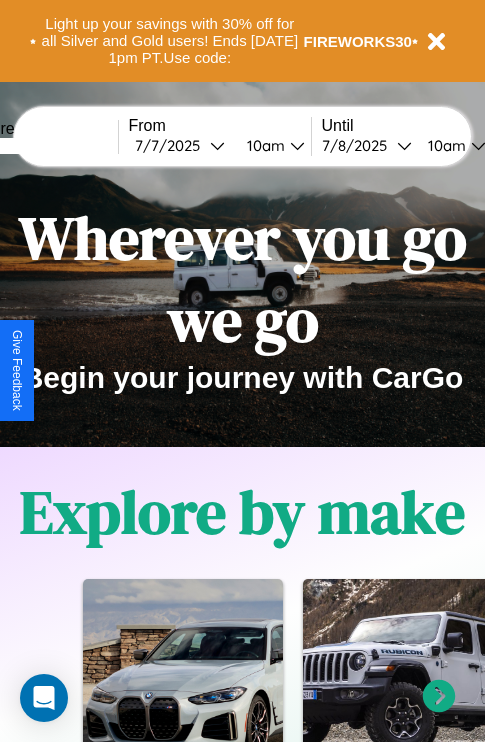 scroll, scrollTop: 0, scrollLeft: 0, axis: both 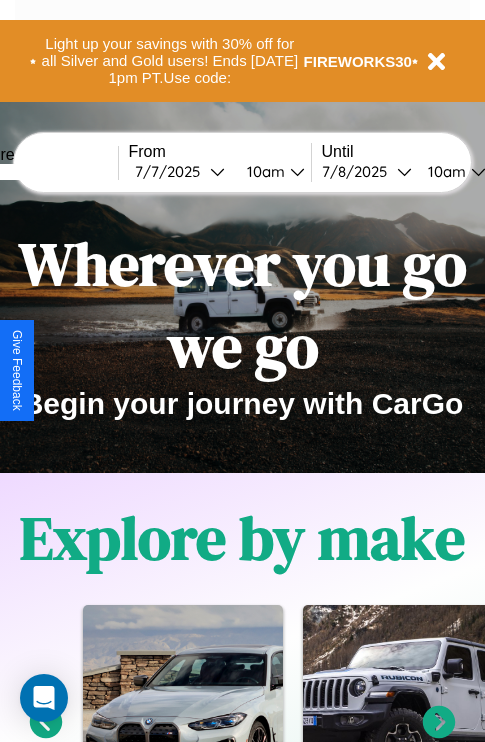 click at bounding box center (43, 172) 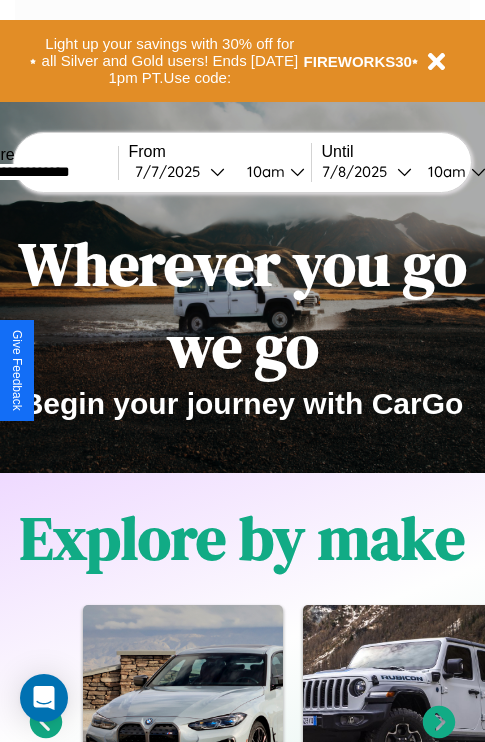 type on "**********" 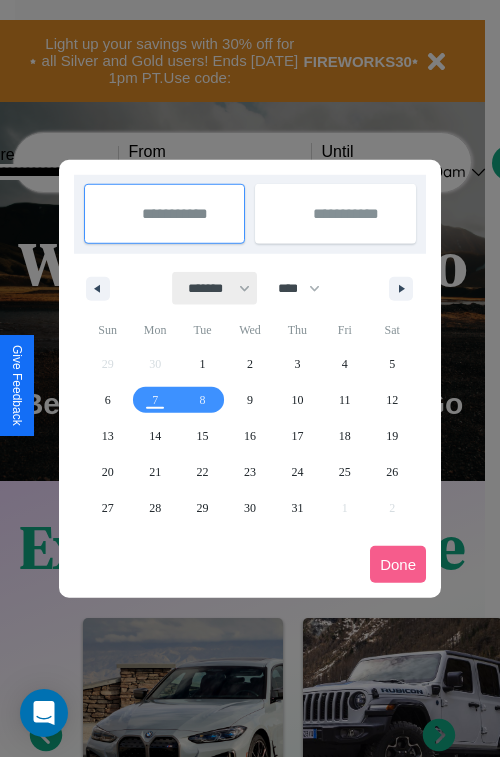 click on "******* ******** ***** ***** *** **** **** ****** ********* ******* ******** ********" at bounding box center (215, 288) 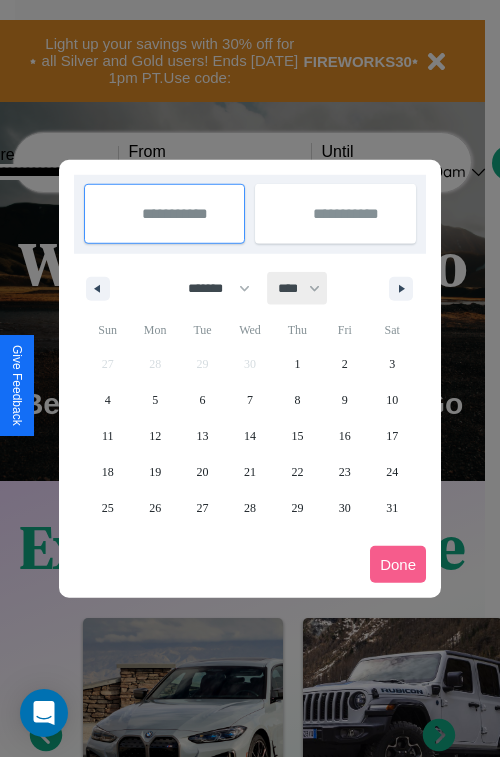 click on "**** **** **** **** **** **** **** **** **** **** **** **** **** **** **** **** **** **** **** **** **** **** **** **** **** **** **** **** **** **** **** **** **** **** **** **** **** **** **** **** **** **** **** **** **** **** **** **** **** **** **** **** **** **** **** **** **** **** **** **** **** **** **** **** **** **** **** **** **** **** **** **** **** **** **** **** **** **** **** **** **** **** **** **** **** **** **** **** **** **** **** **** **** **** **** **** **** **** **** **** **** **** **** **** **** **** **** **** **** **** **** **** **** **** **** **** **** **** **** **** ****" at bounding box center (298, 288) 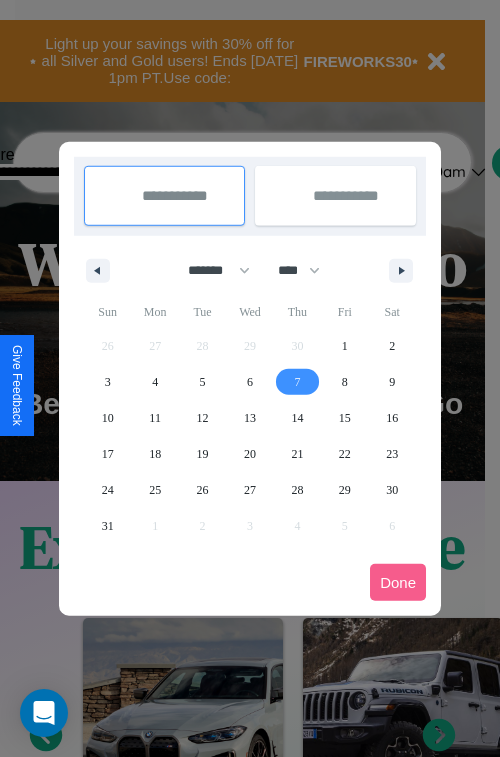 click on "7" at bounding box center (297, 382) 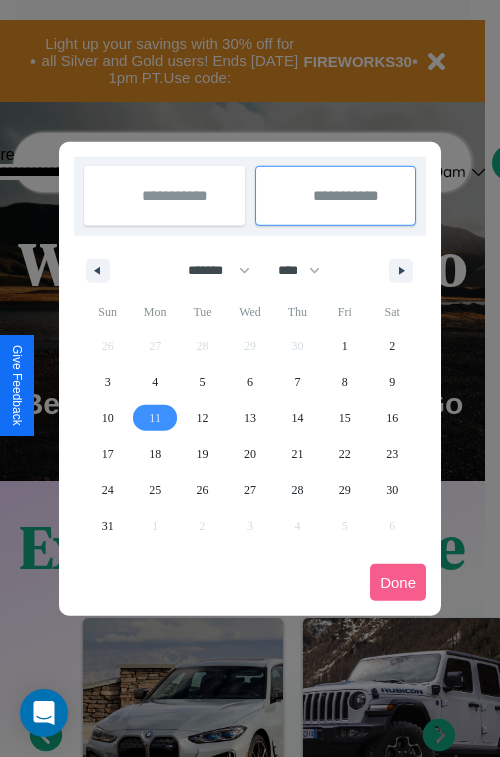 click on "11" at bounding box center [155, 418] 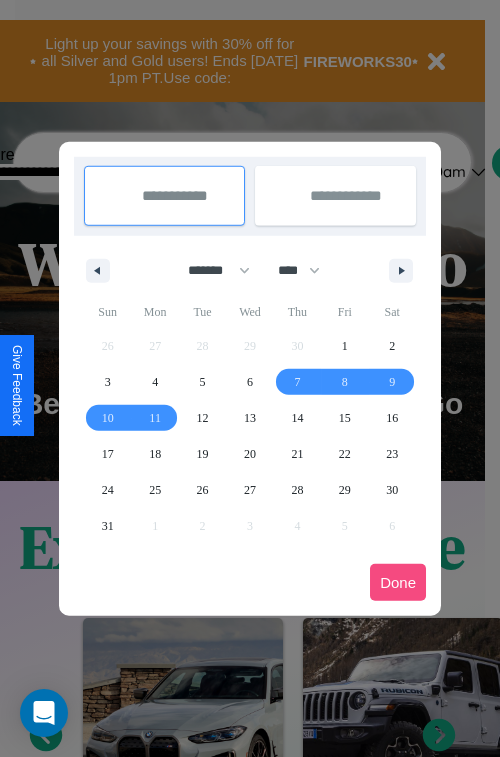 click on "Done" at bounding box center (398, 582) 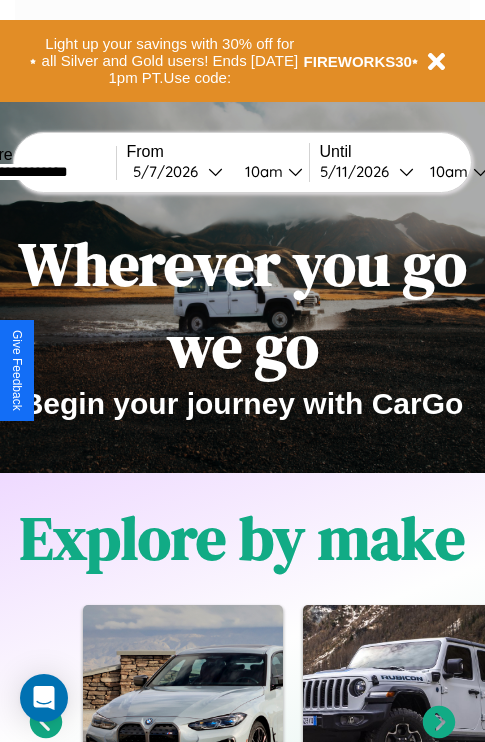 scroll, scrollTop: 0, scrollLeft: 70, axis: horizontal 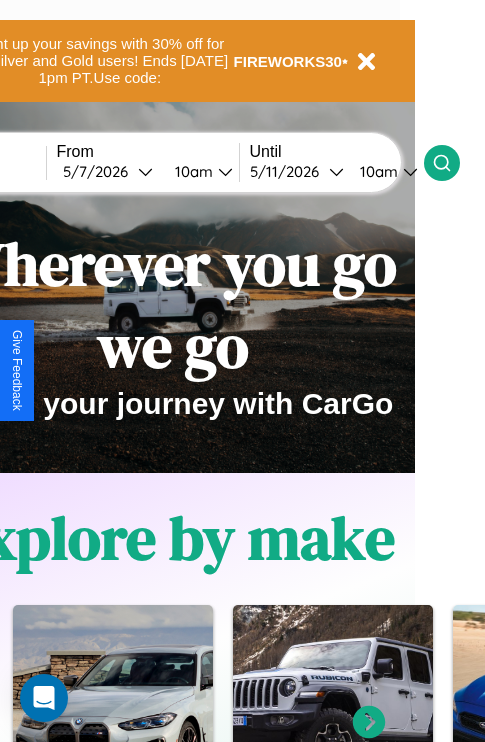 click 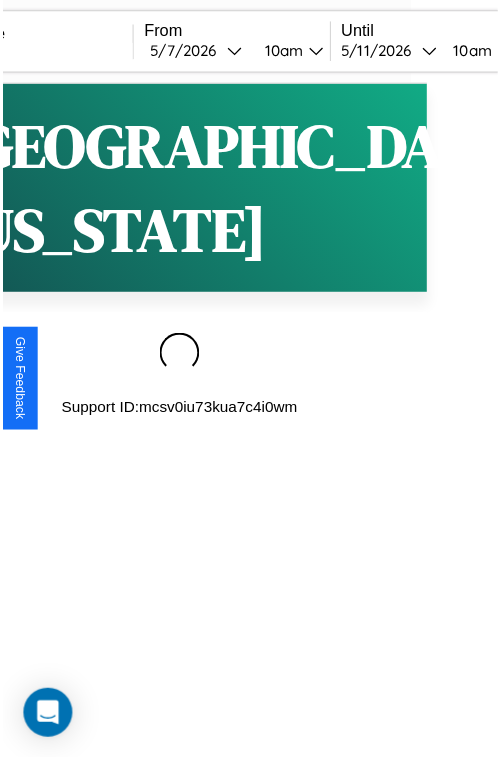 scroll, scrollTop: 0, scrollLeft: 0, axis: both 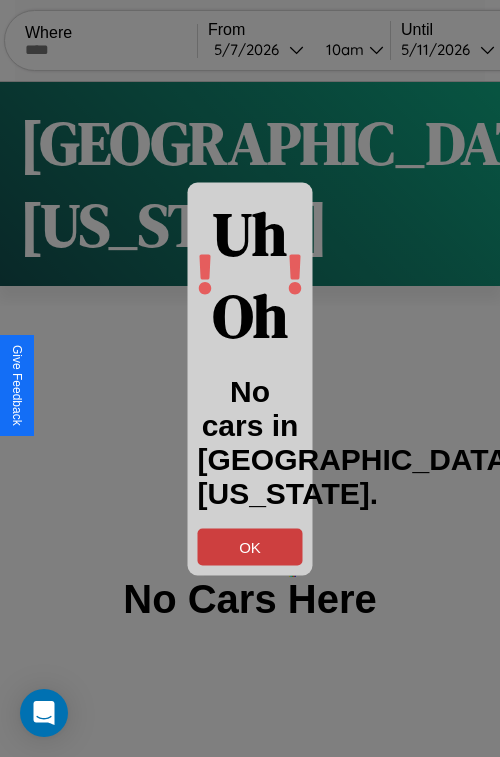 click on "OK" at bounding box center [250, 546] 